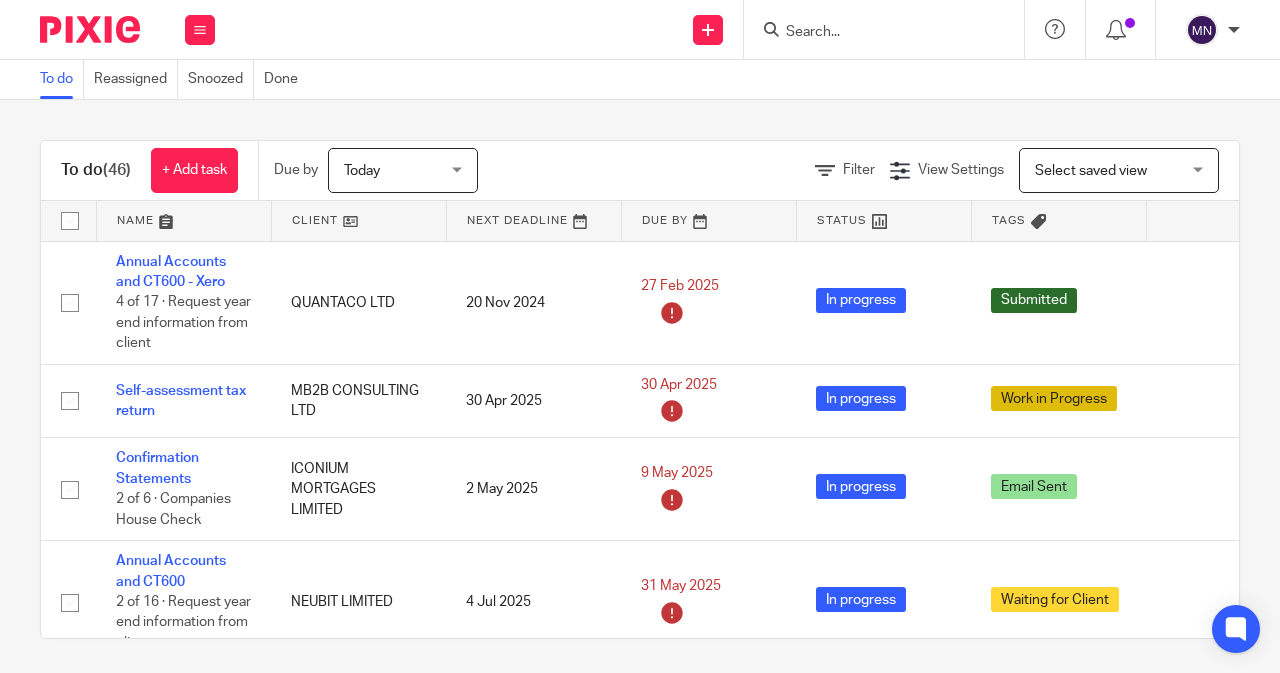 scroll, scrollTop: 0, scrollLeft: 0, axis: both 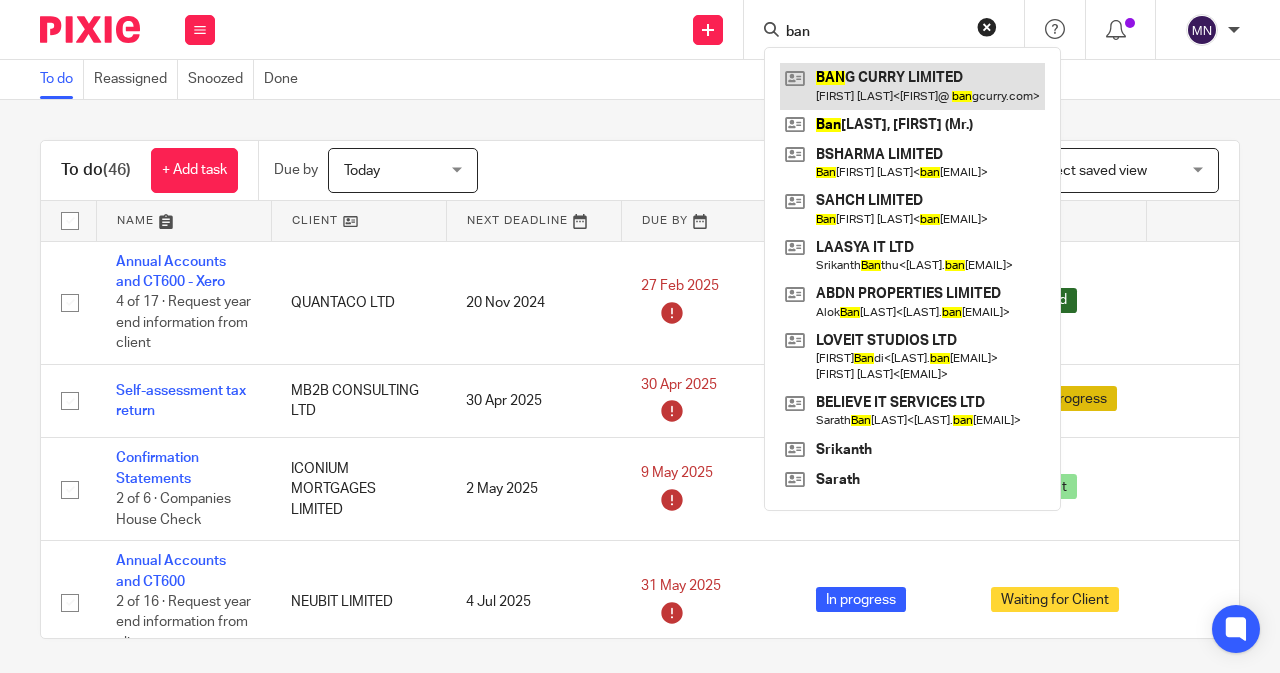 type on "ban" 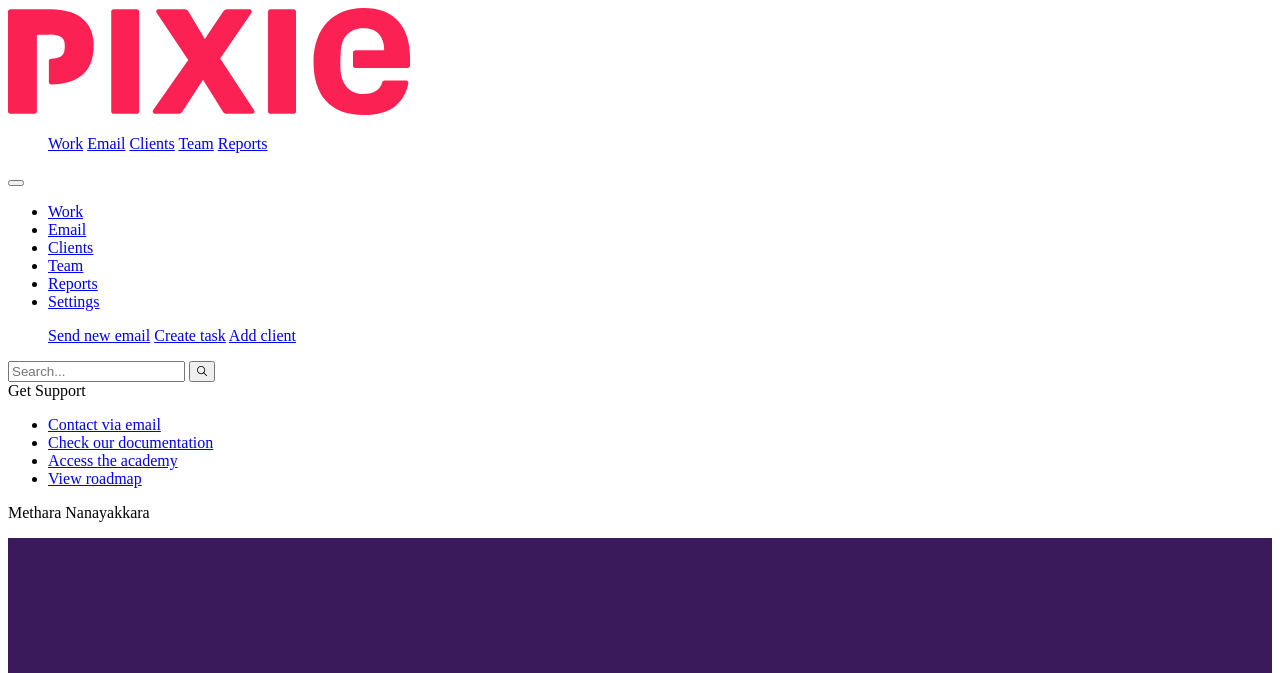 scroll, scrollTop: 0, scrollLeft: 0, axis: both 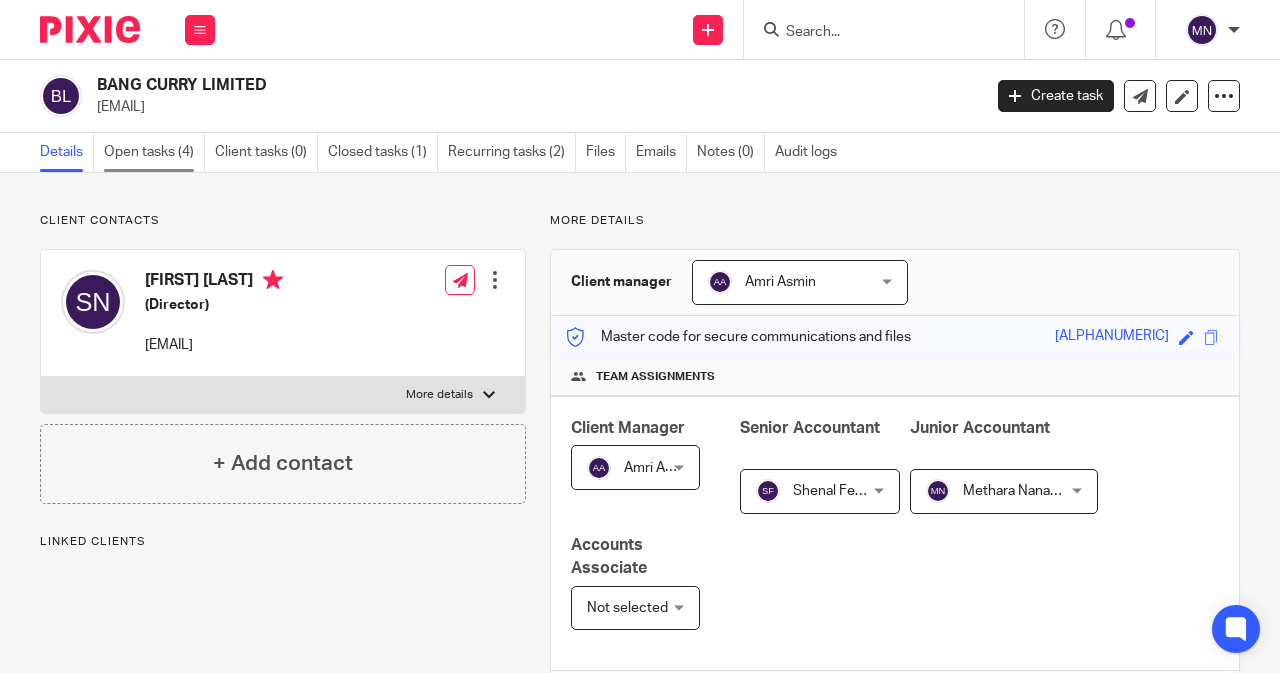 click on "Open tasks (4)" at bounding box center [154, 152] 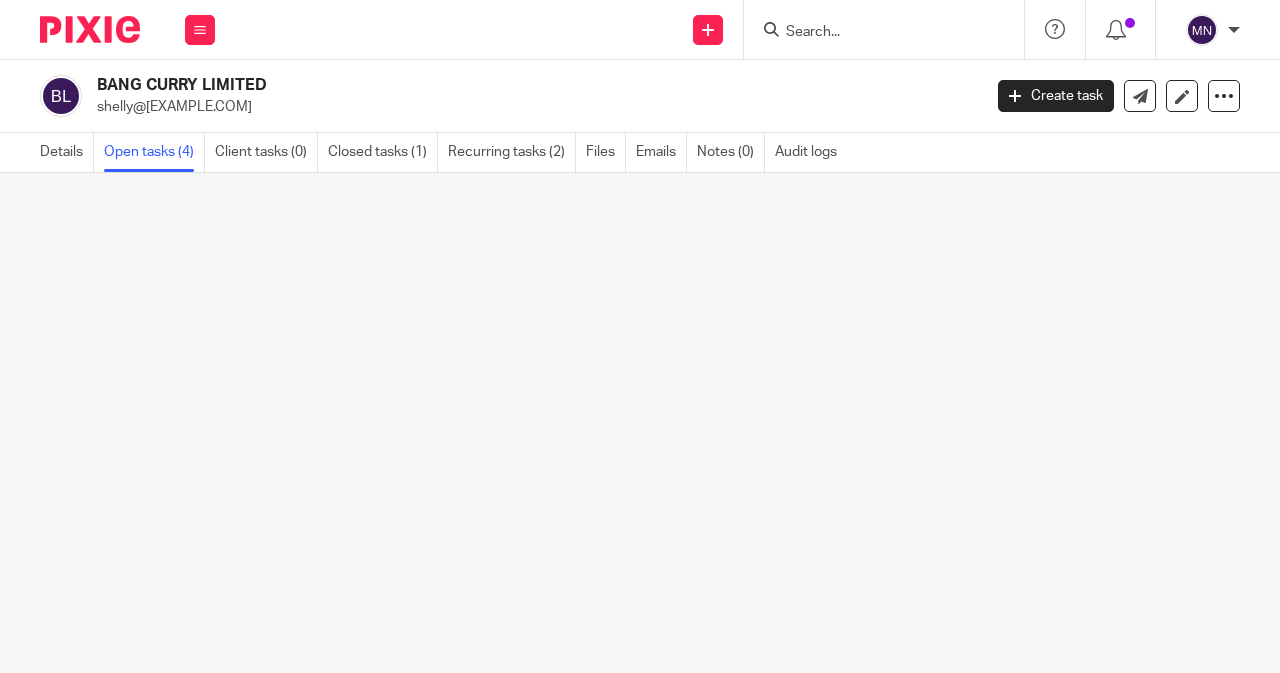 scroll, scrollTop: 0, scrollLeft: 0, axis: both 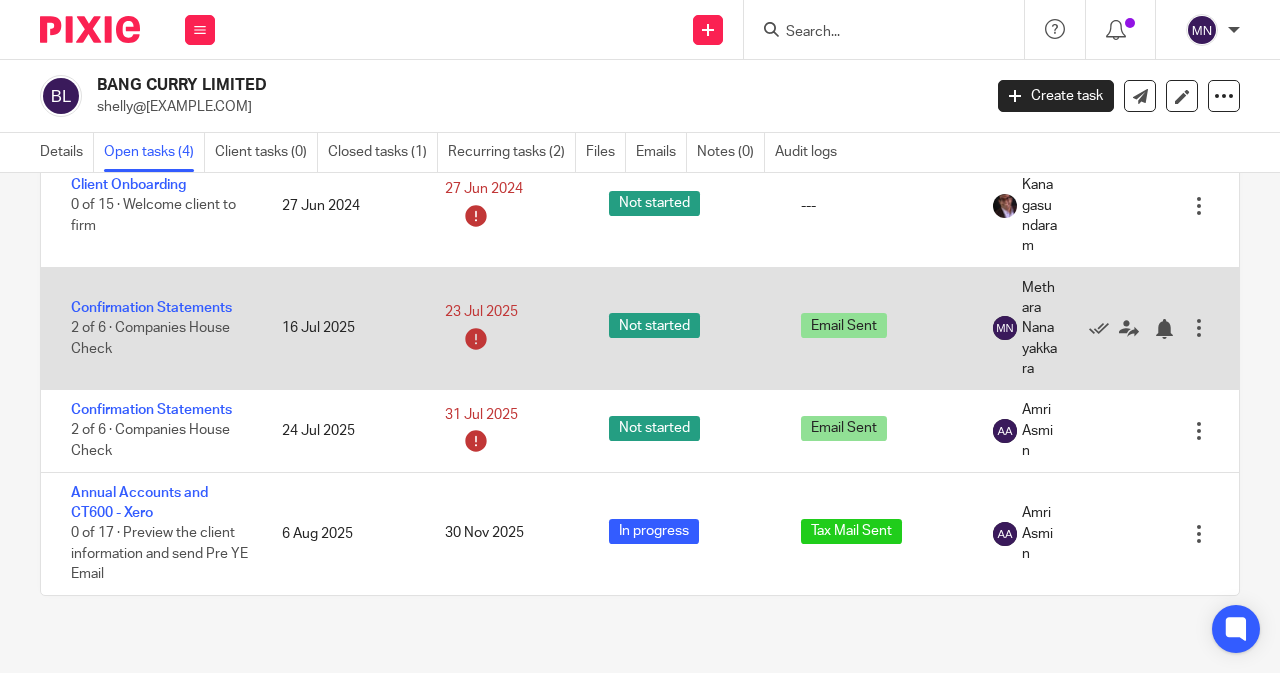 click at bounding box center (1199, 328) 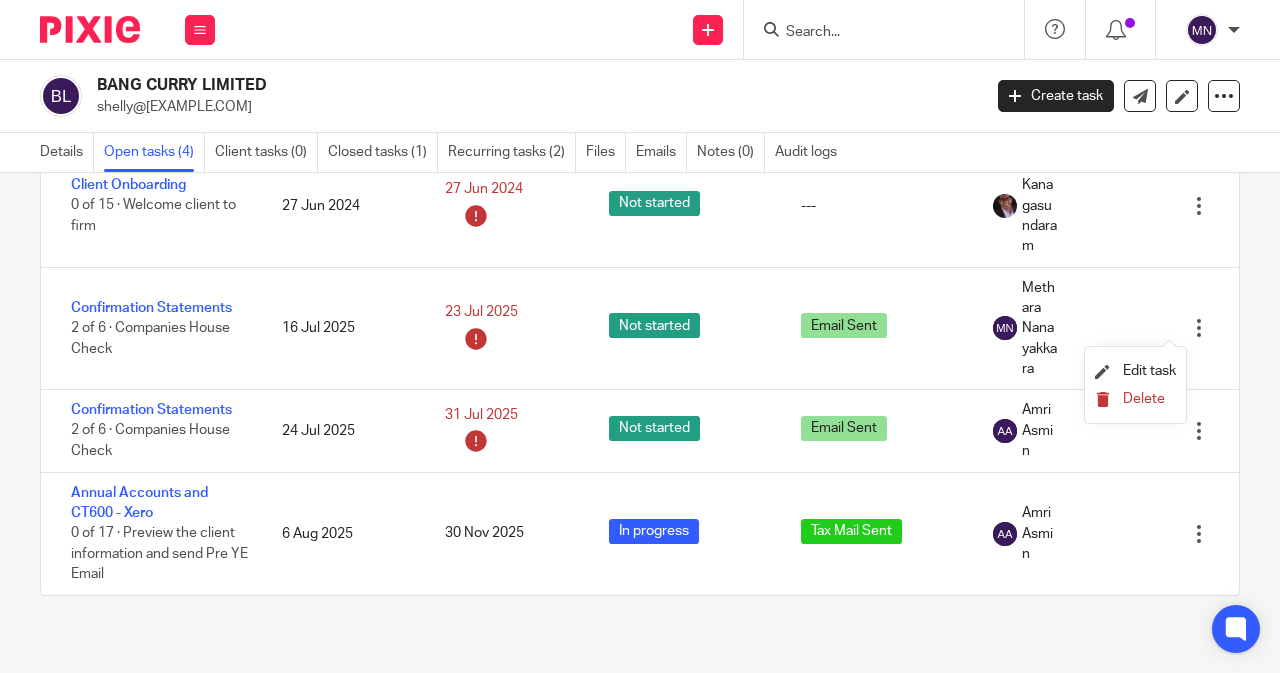 click on "Delete" at bounding box center (1144, 399) 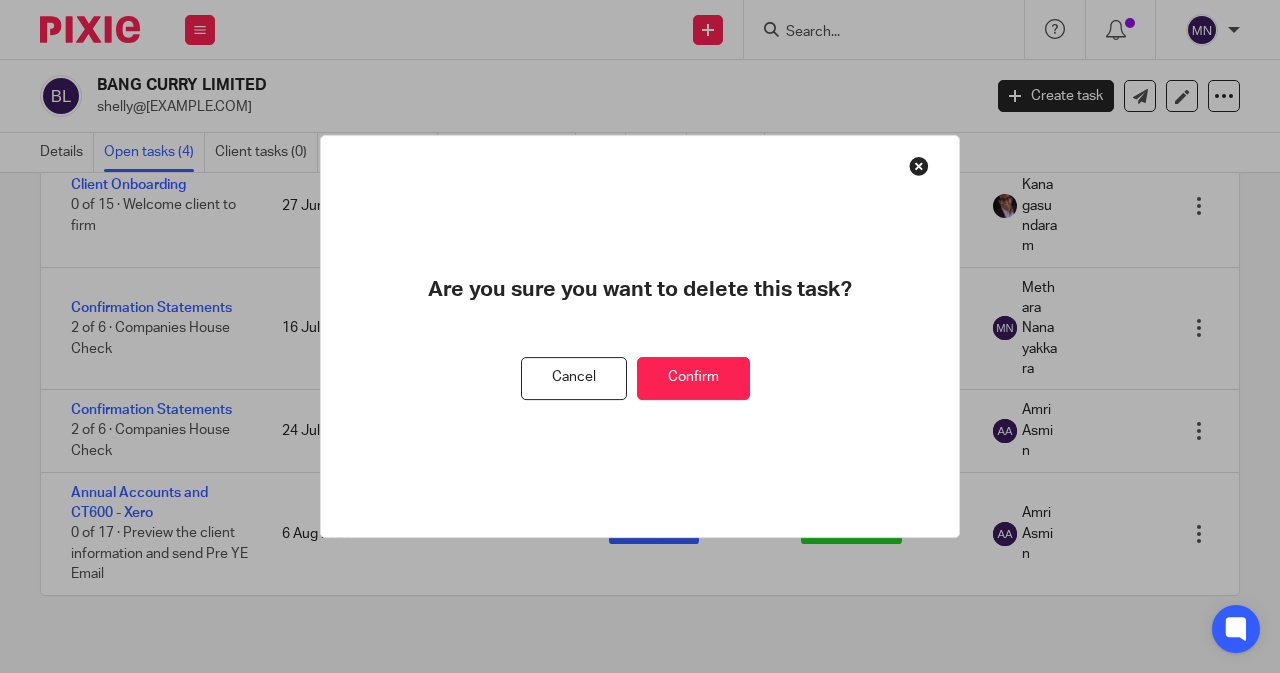 drag, startPoint x: 702, startPoint y: 394, endPoint x: 711, endPoint y: 425, distance: 32.280025 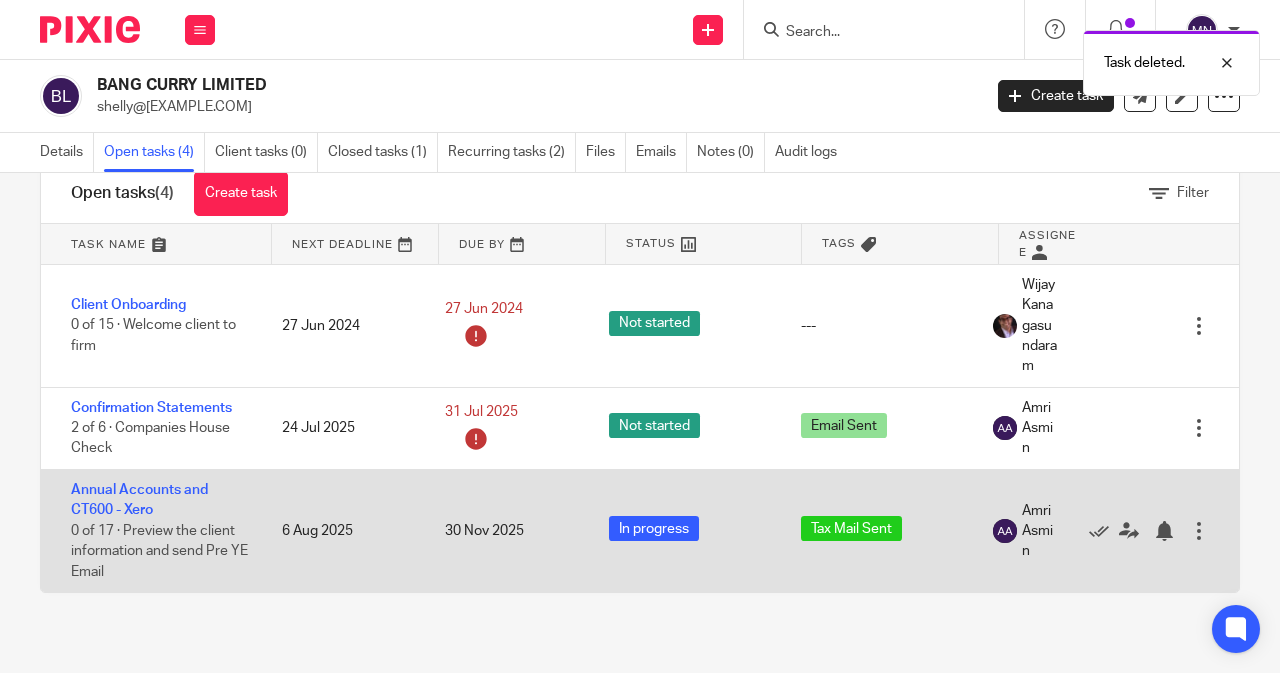 scroll, scrollTop: 48, scrollLeft: 0, axis: vertical 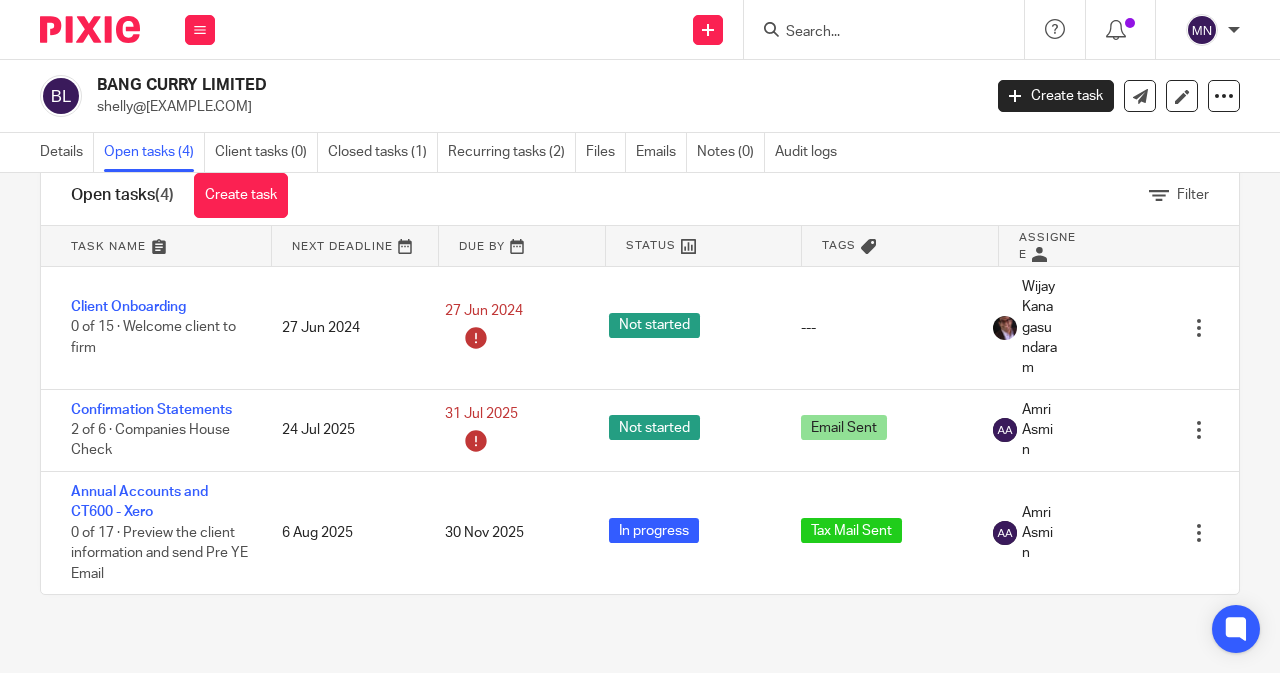 click at bounding box center (874, 33) 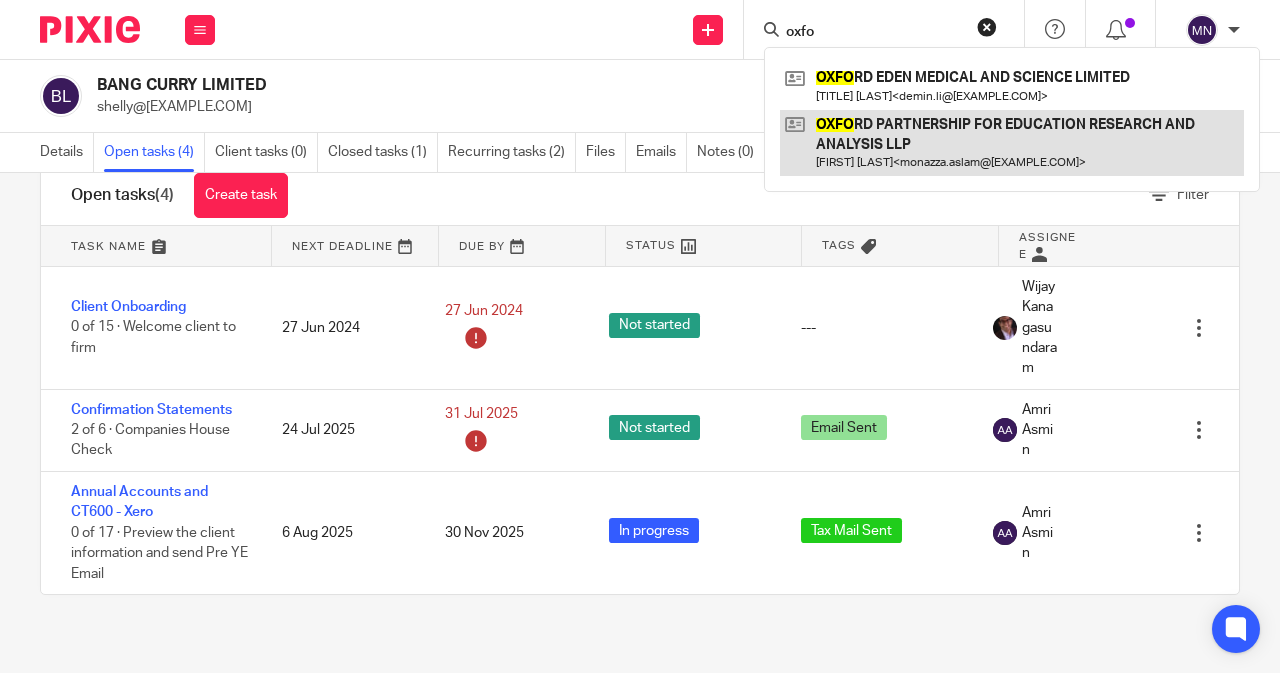 type on "oxfo" 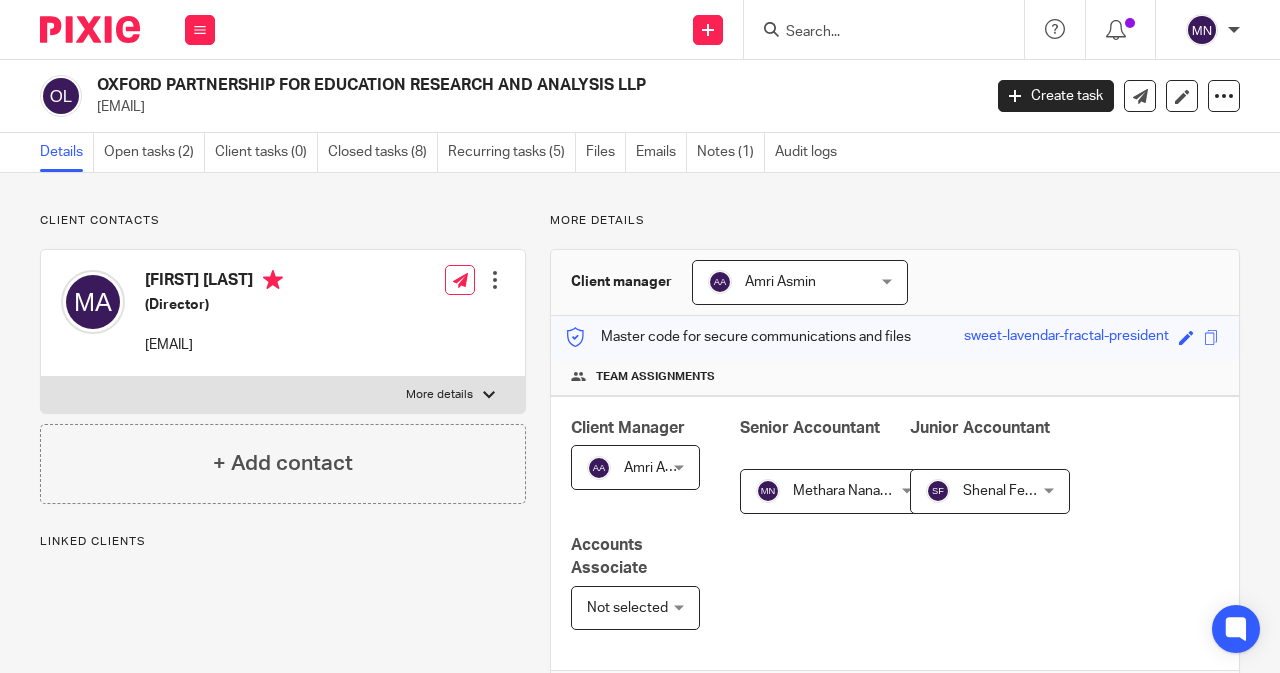 scroll, scrollTop: 0, scrollLeft: 0, axis: both 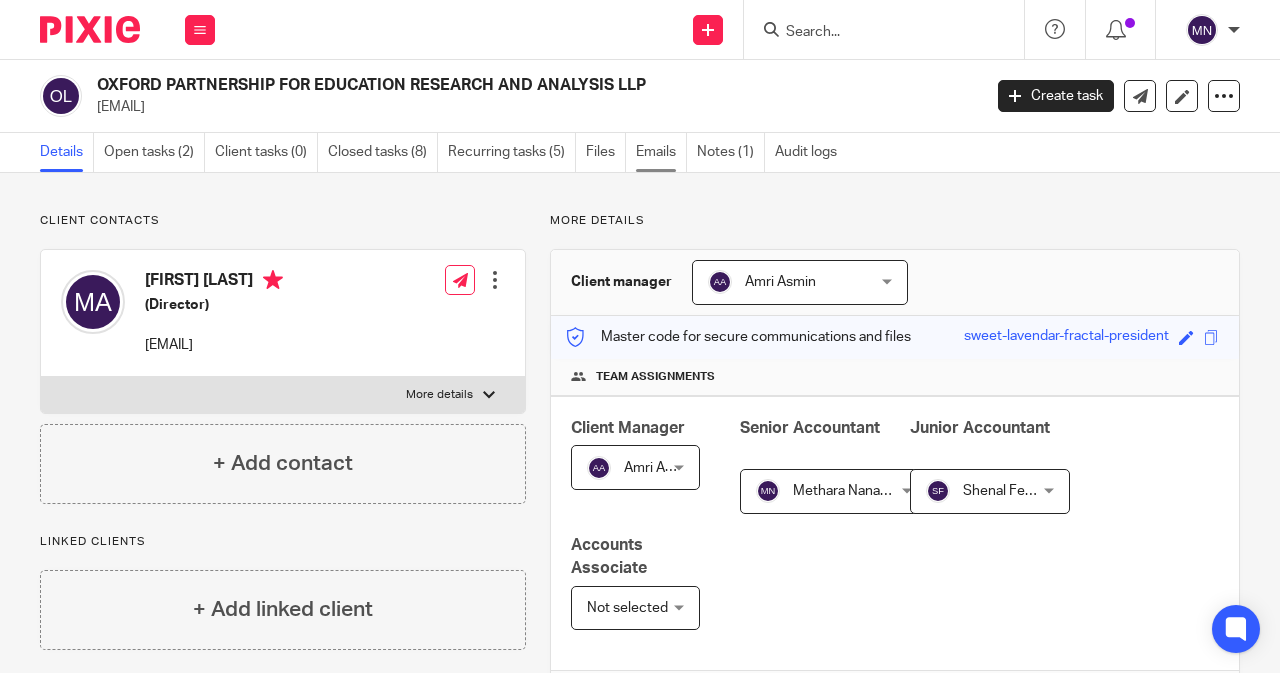 click on "Emails" at bounding box center [661, 152] 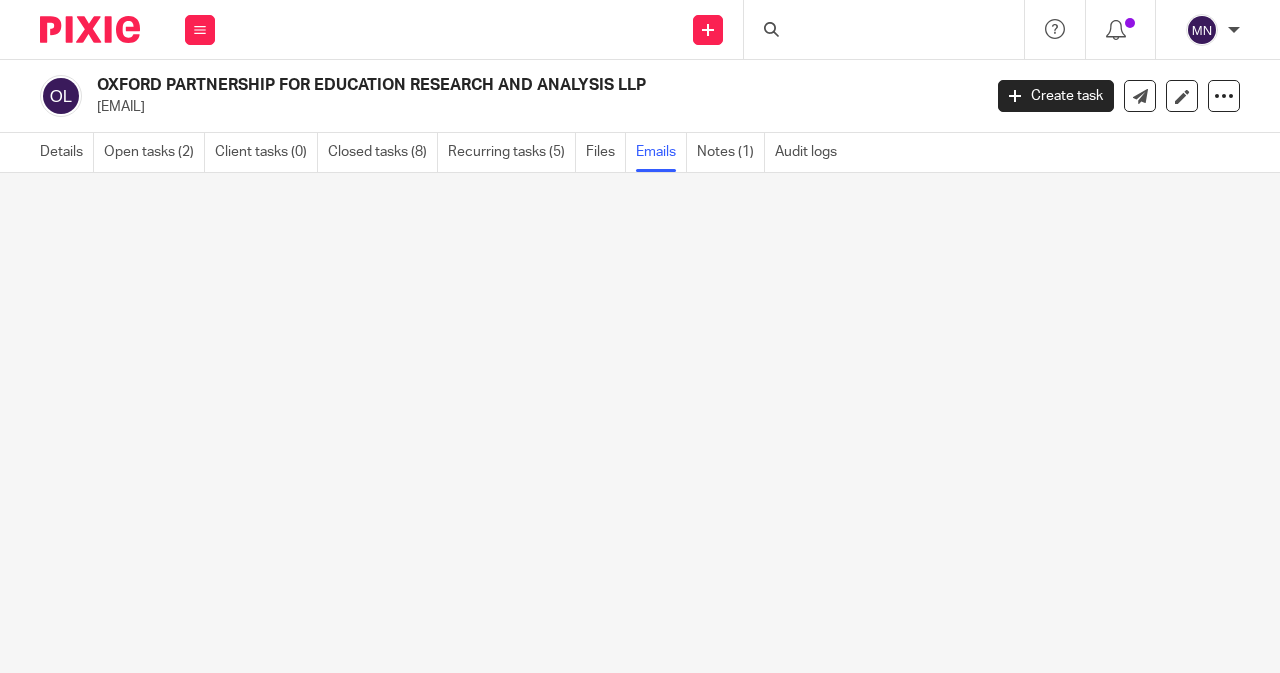scroll, scrollTop: 0, scrollLeft: 0, axis: both 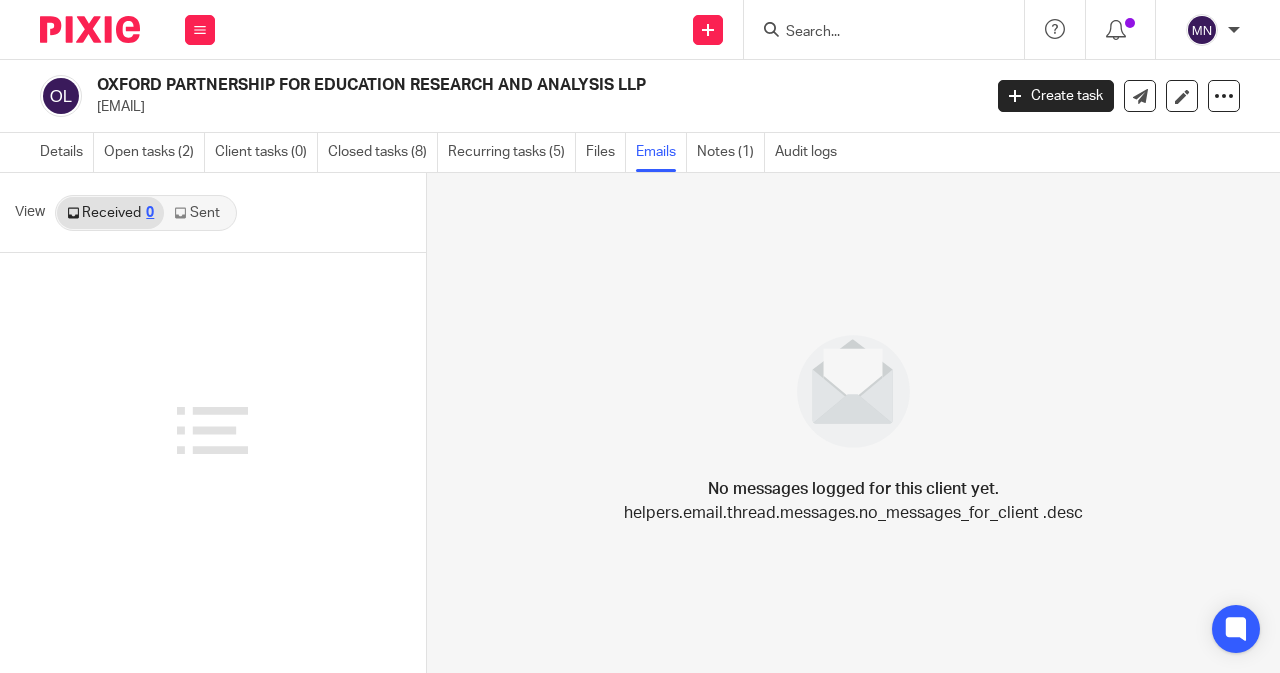 click on "Sent" at bounding box center [199, 213] 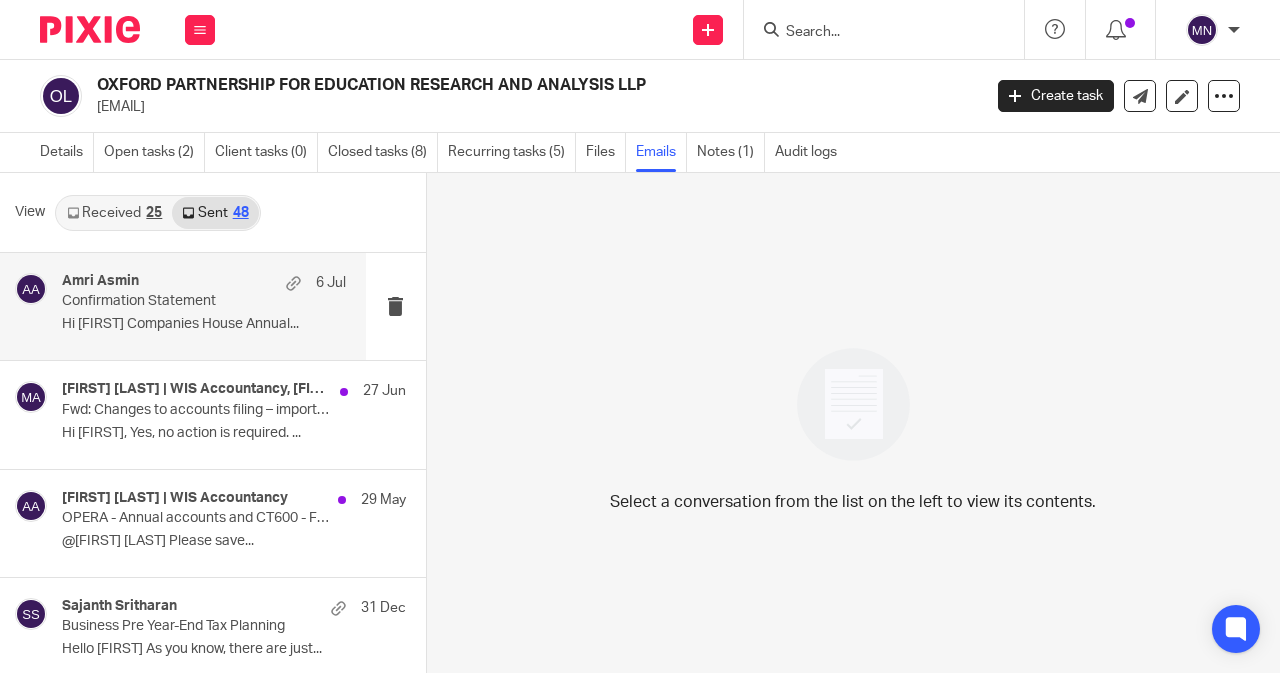 click on "Confirmation Statement" at bounding box center (175, 301) 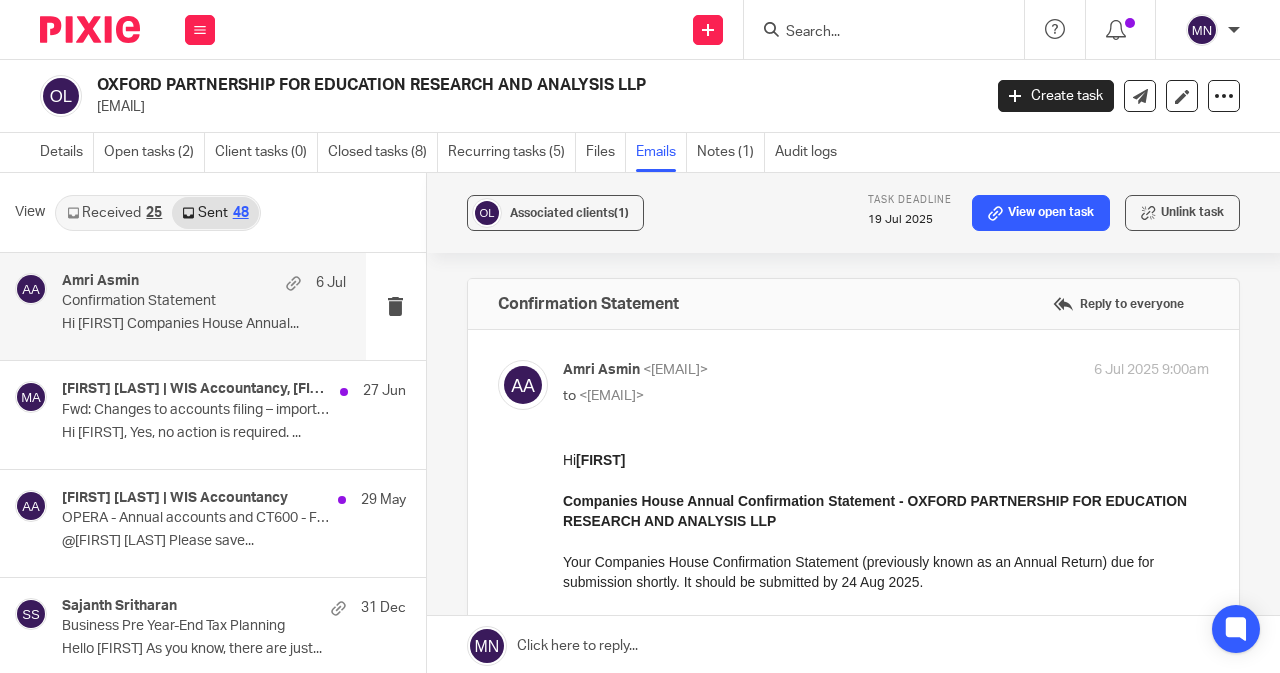 scroll, scrollTop: 0, scrollLeft: 0, axis: both 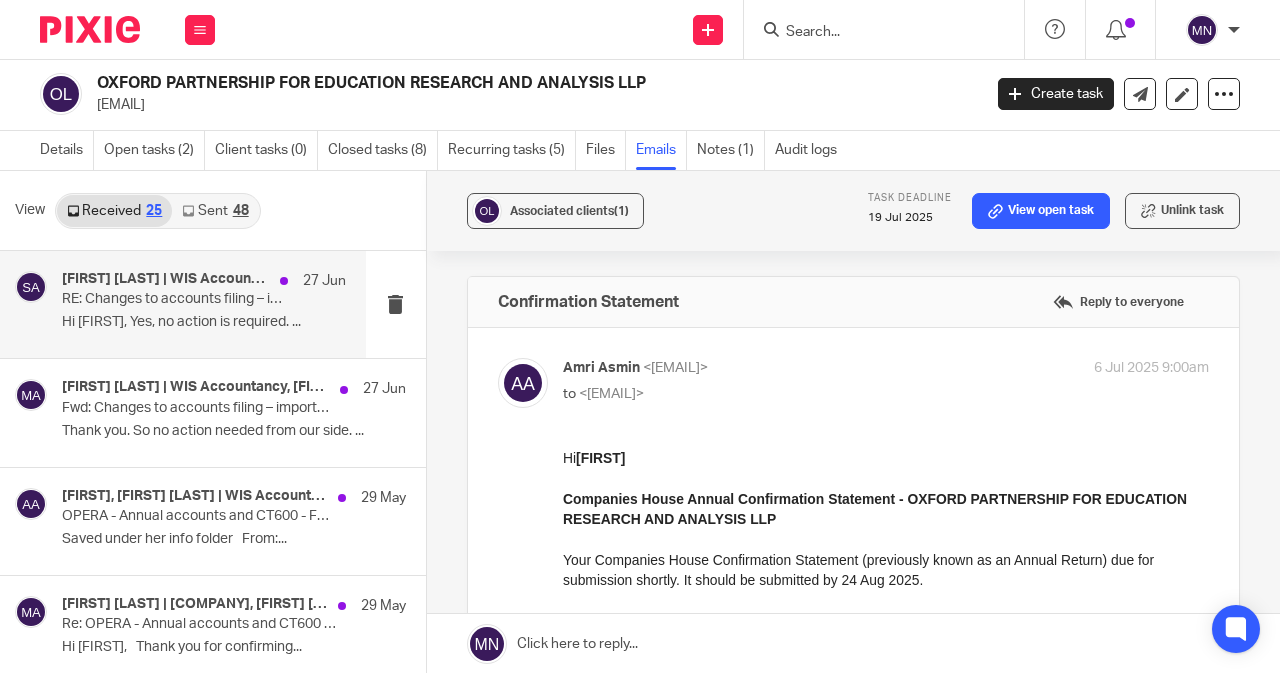 click on "Hi Monazza,     Yes, no action is required.    ..." at bounding box center (204, 322) 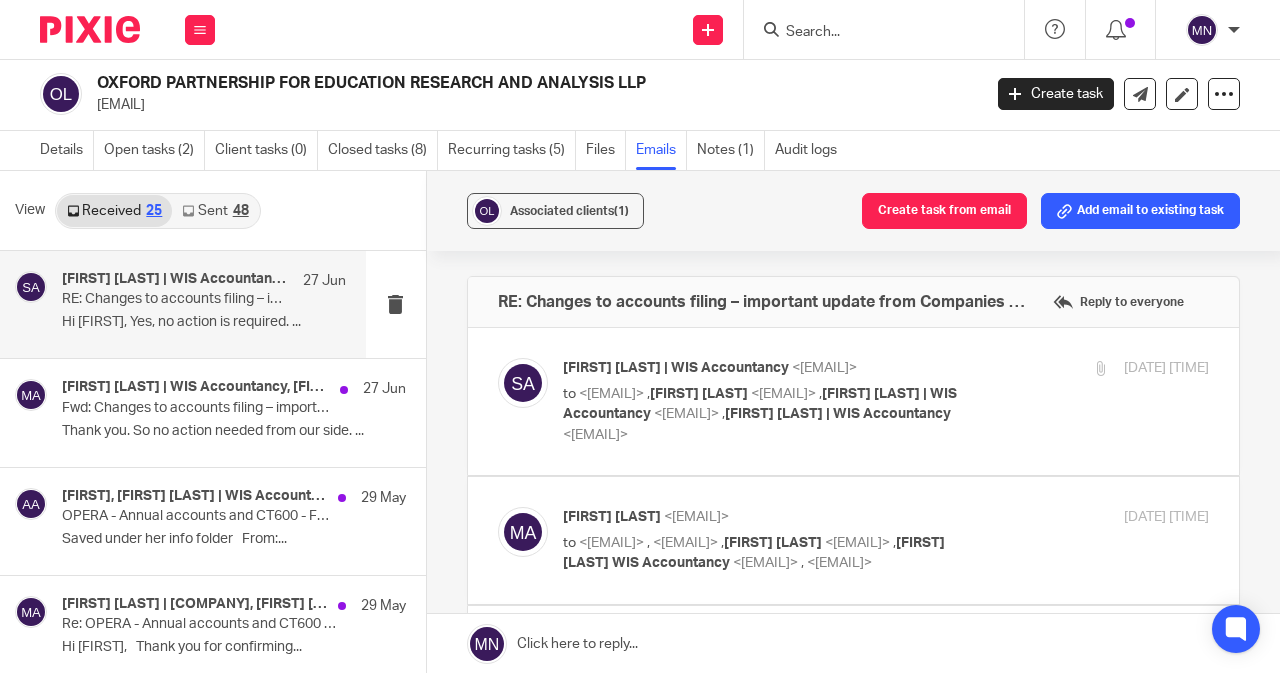 scroll, scrollTop: 0, scrollLeft: 0, axis: both 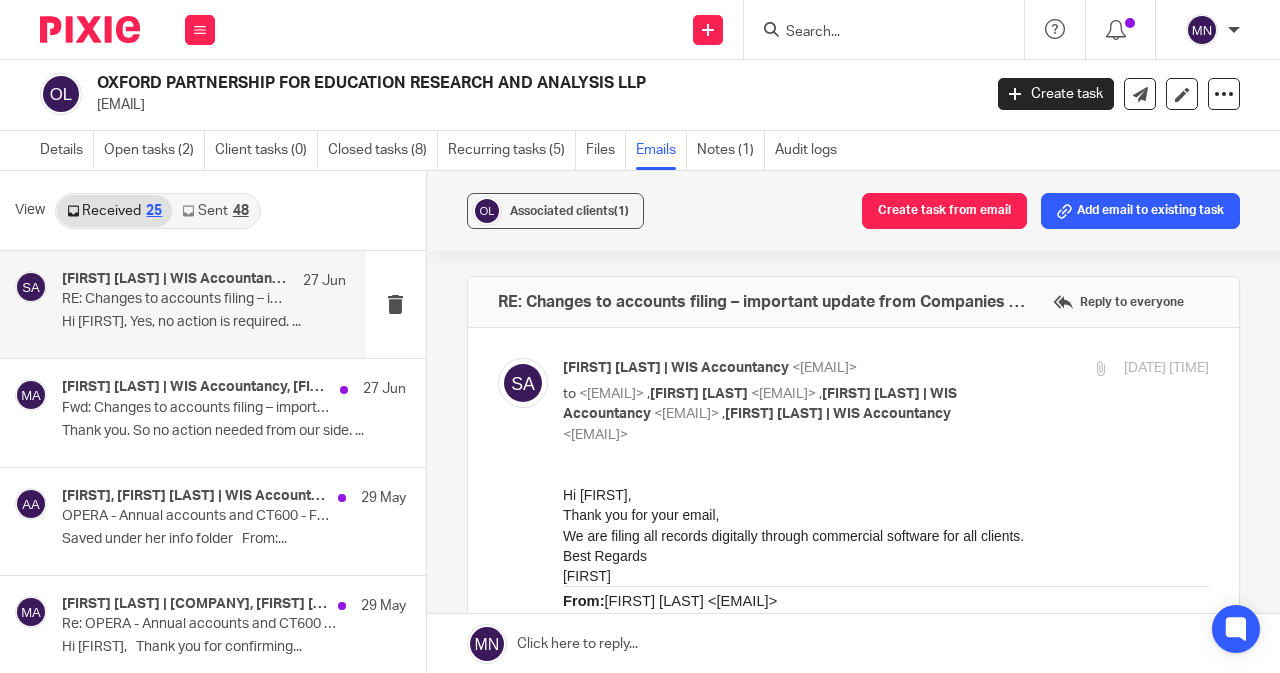 click on "Sent
48" at bounding box center (215, 211) 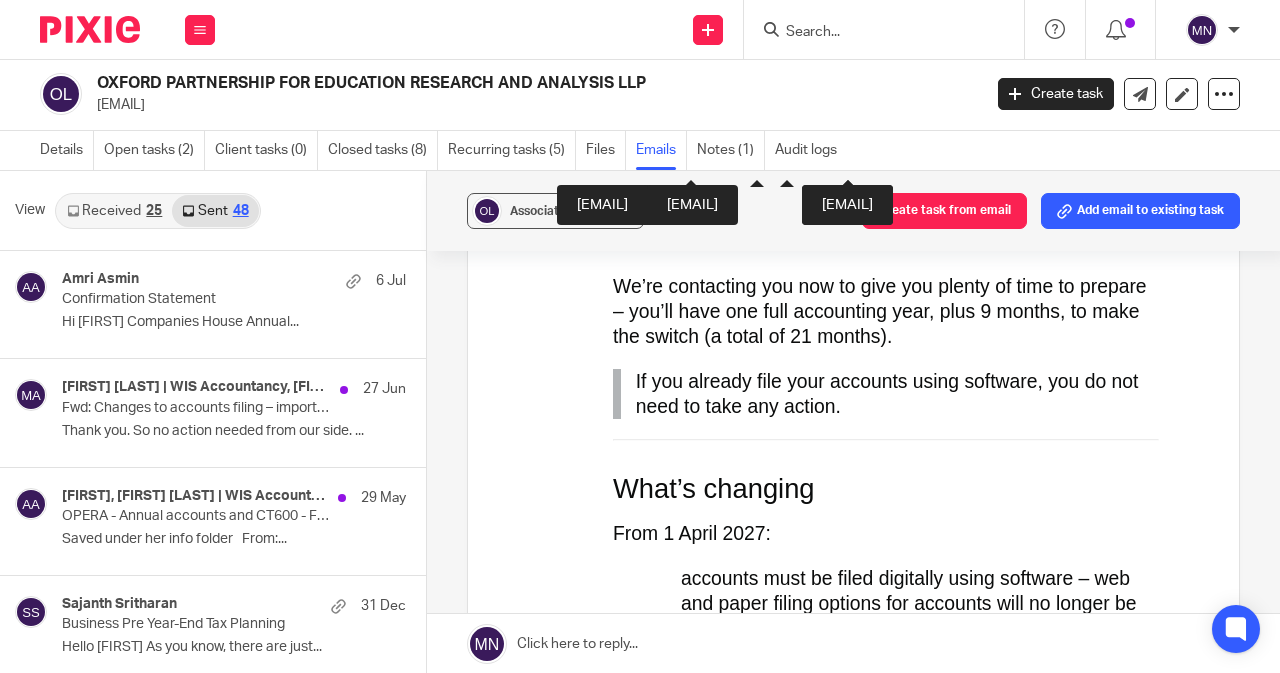 scroll, scrollTop: 5500, scrollLeft: 0, axis: vertical 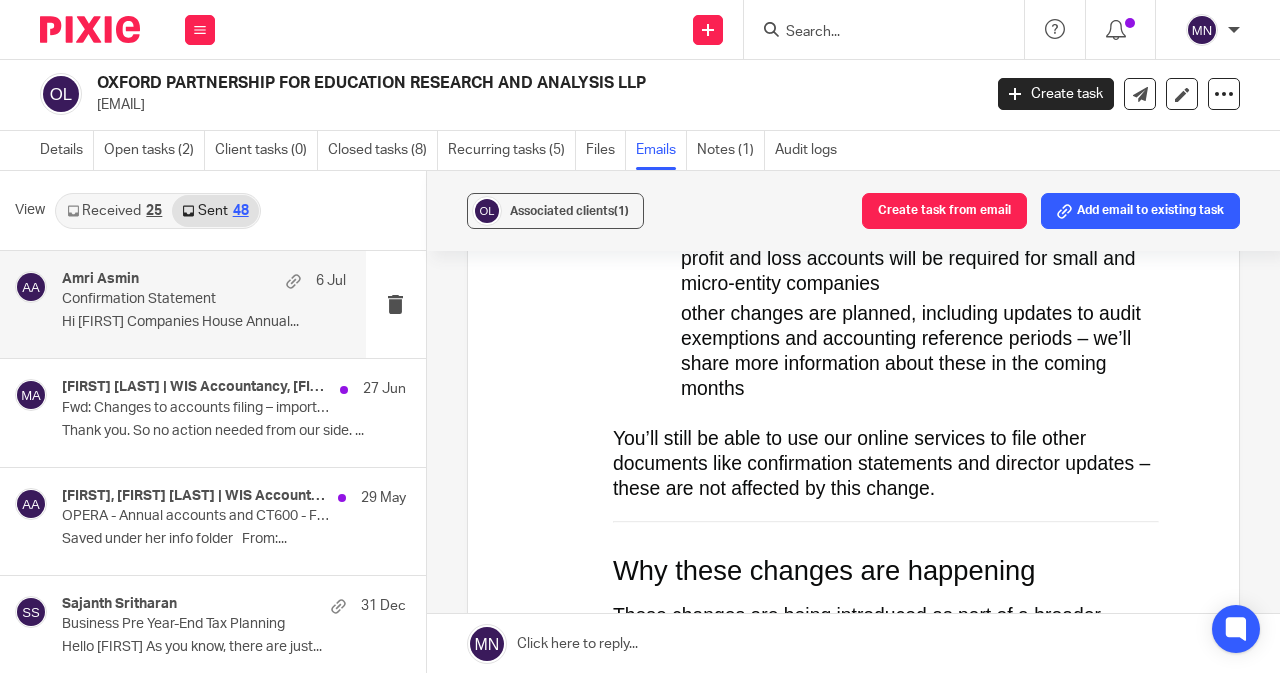 click on "Confirmation Statement" at bounding box center (175, 299) 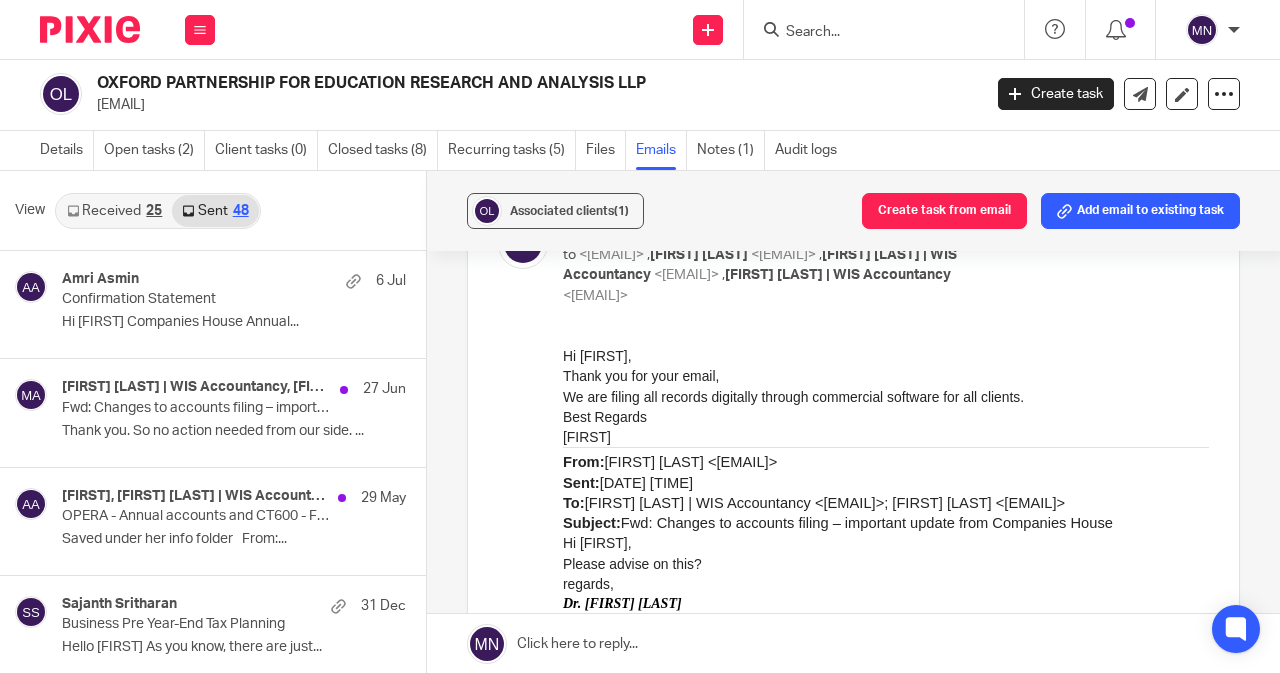 scroll, scrollTop: 0, scrollLeft: 0, axis: both 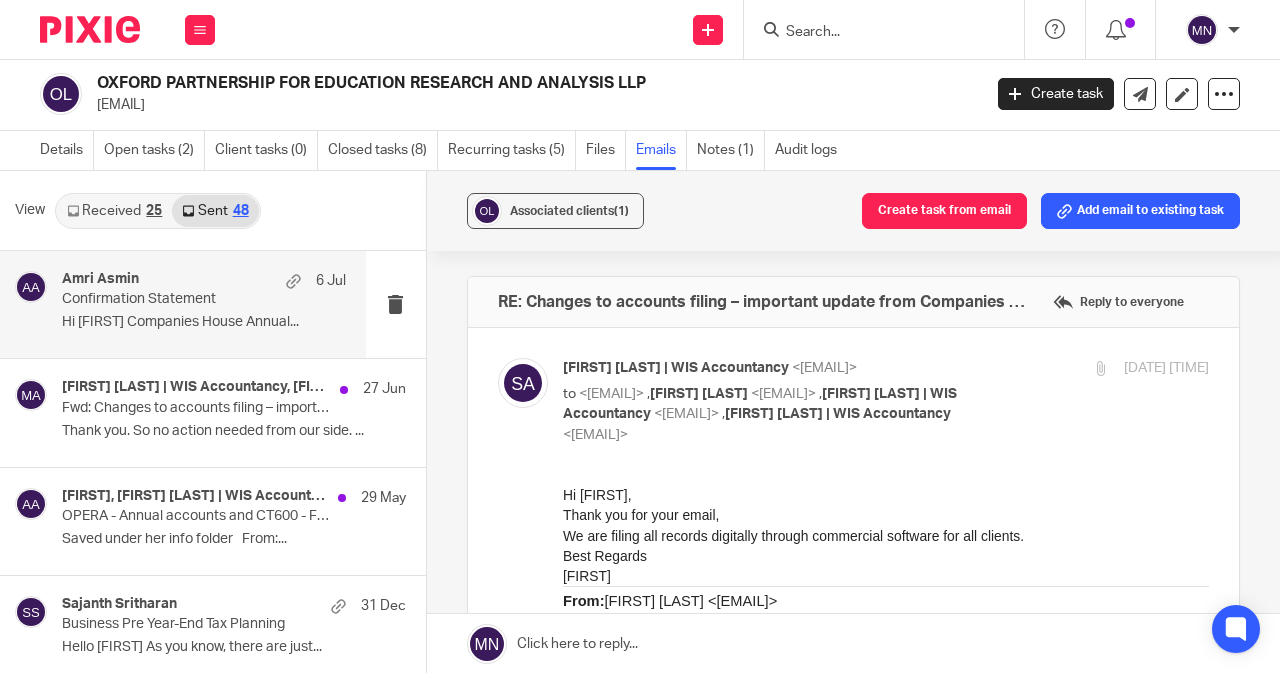 click on "Confirmation Statement" at bounding box center [175, 299] 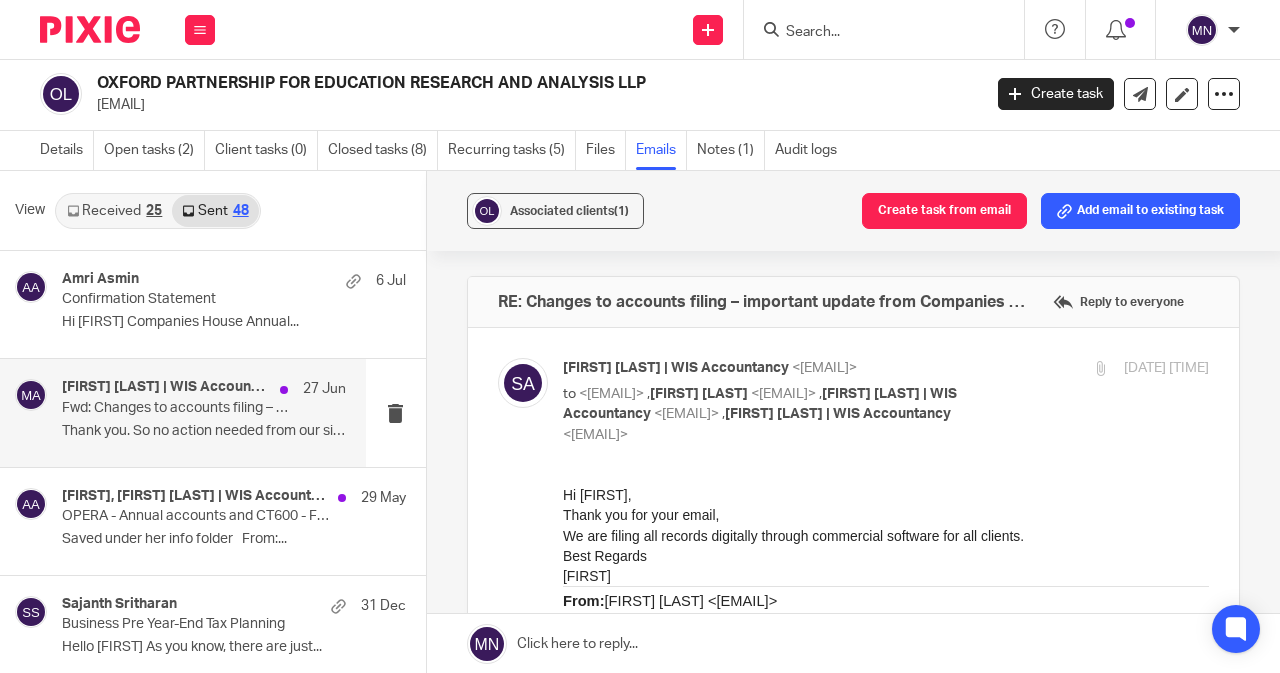 click on "Fwd: Changes to accounts filing – important update from Companies House" at bounding box center [175, 408] 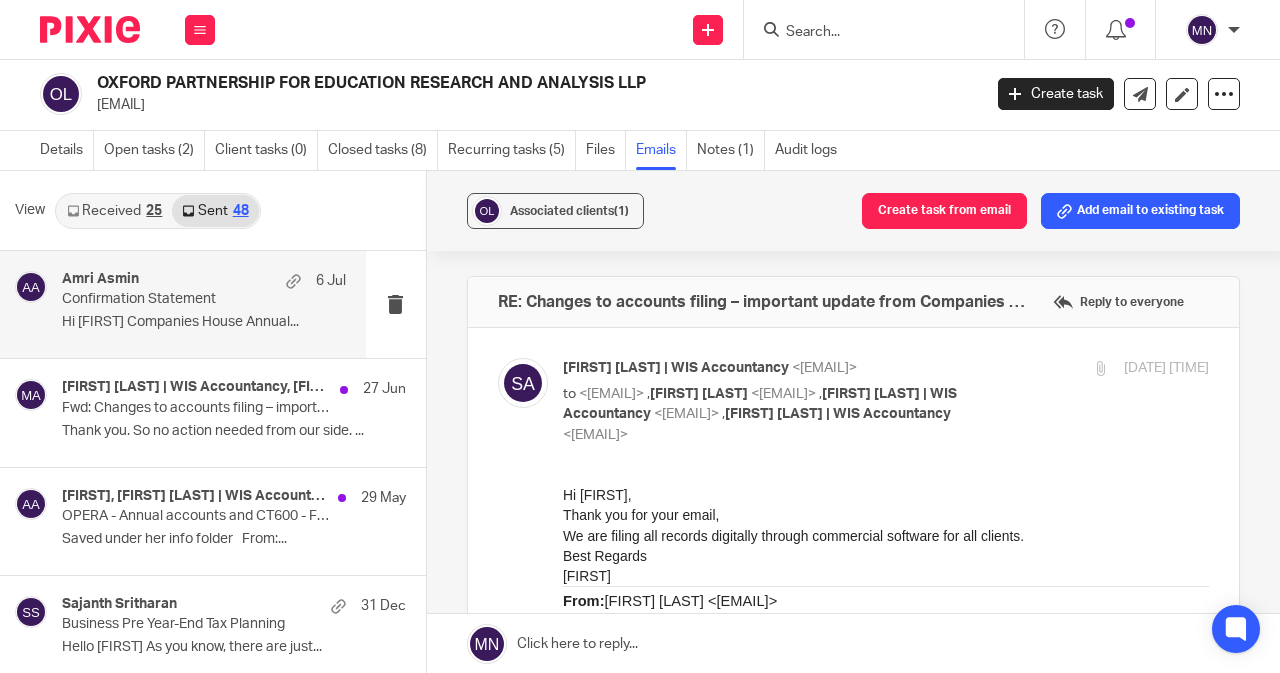 click on "Confirmation Statement" at bounding box center (175, 299) 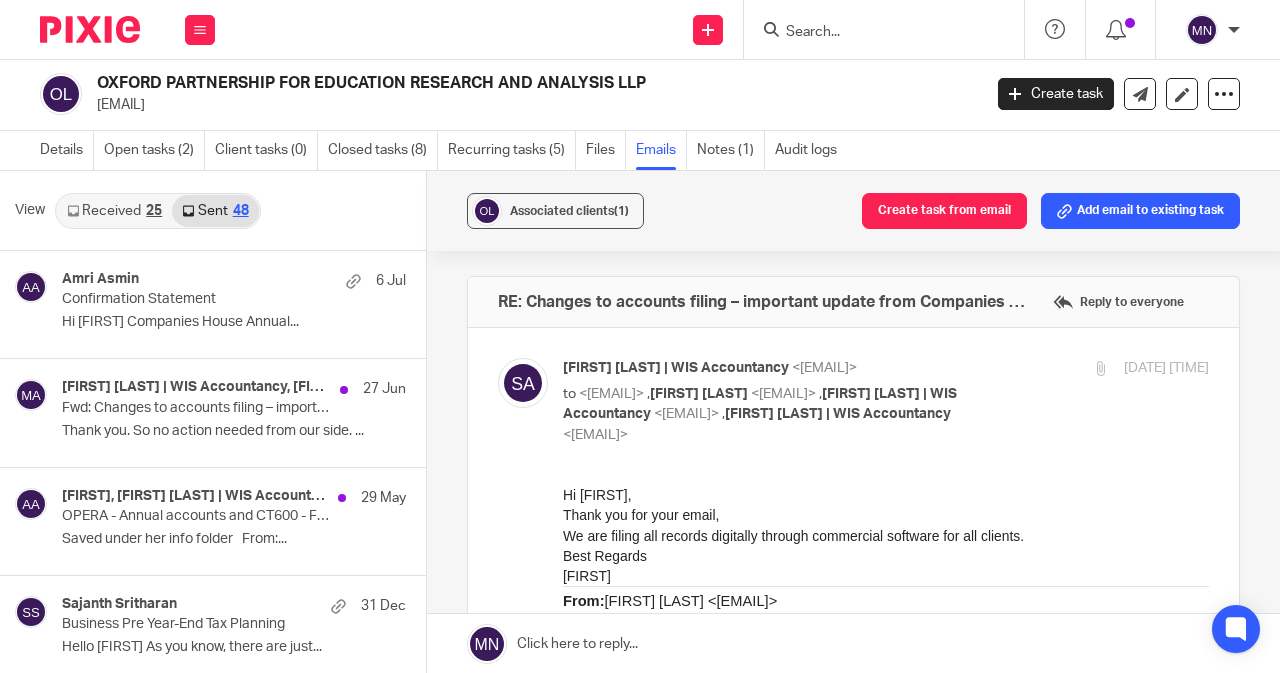 click on "Received
25" at bounding box center [114, 211] 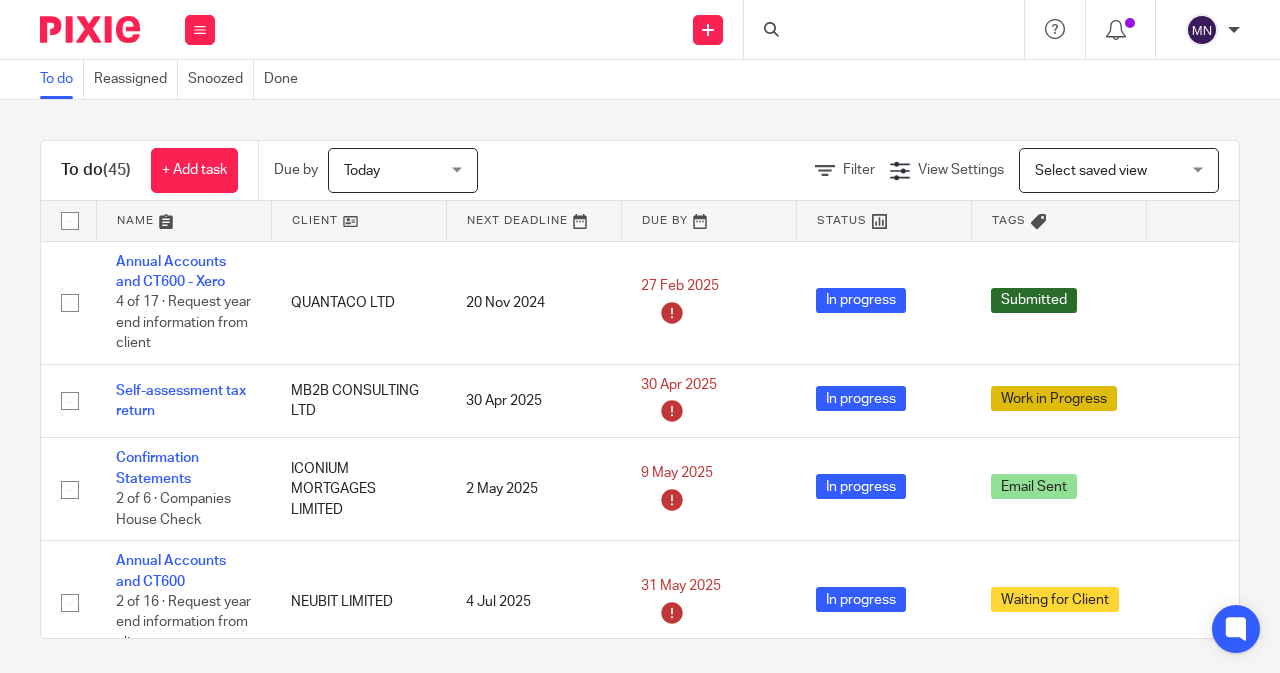 scroll, scrollTop: 0, scrollLeft: 0, axis: both 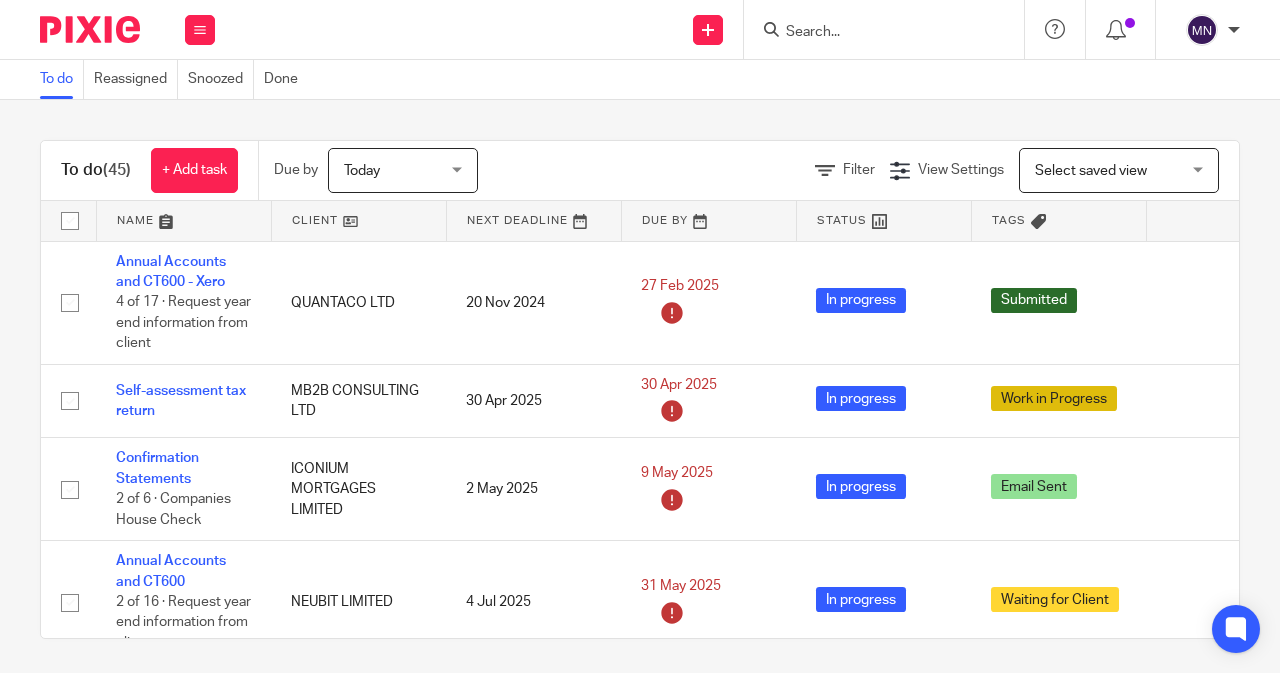 click at bounding box center (1234, 30) 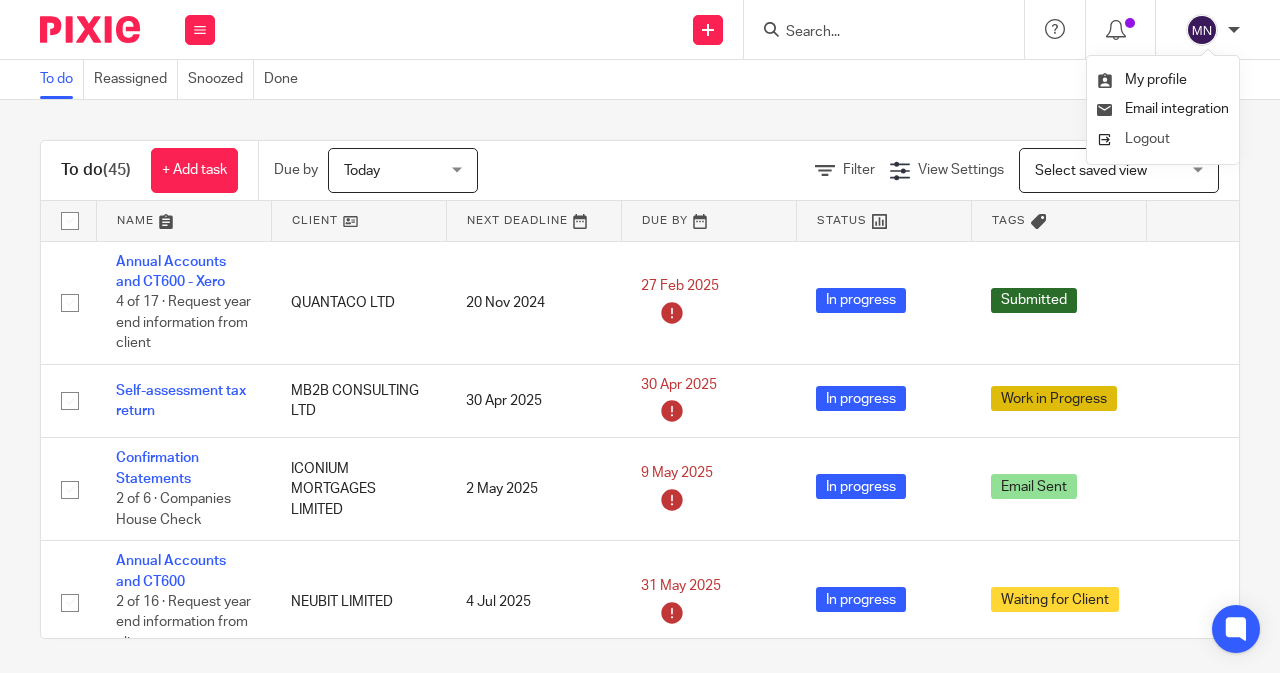 click on "Logout" at bounding box center [1147, 139] 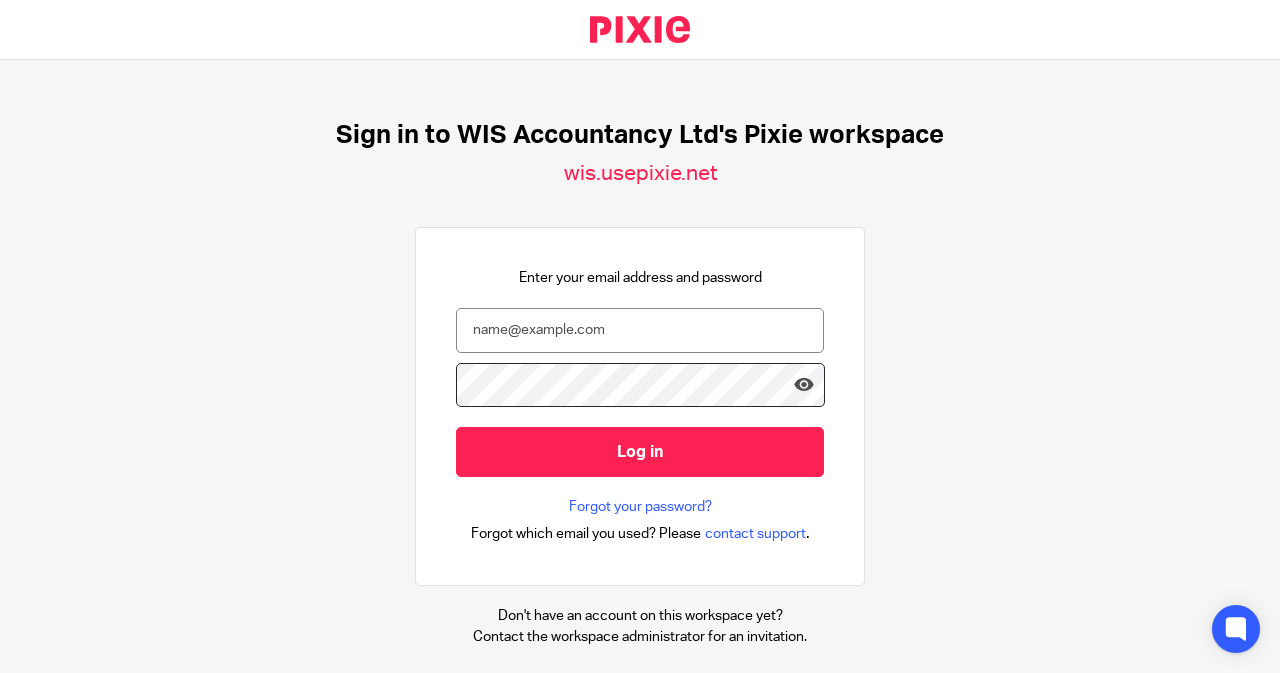 scroll, scrollTop: 0, scrollLeft: 0, axis: both 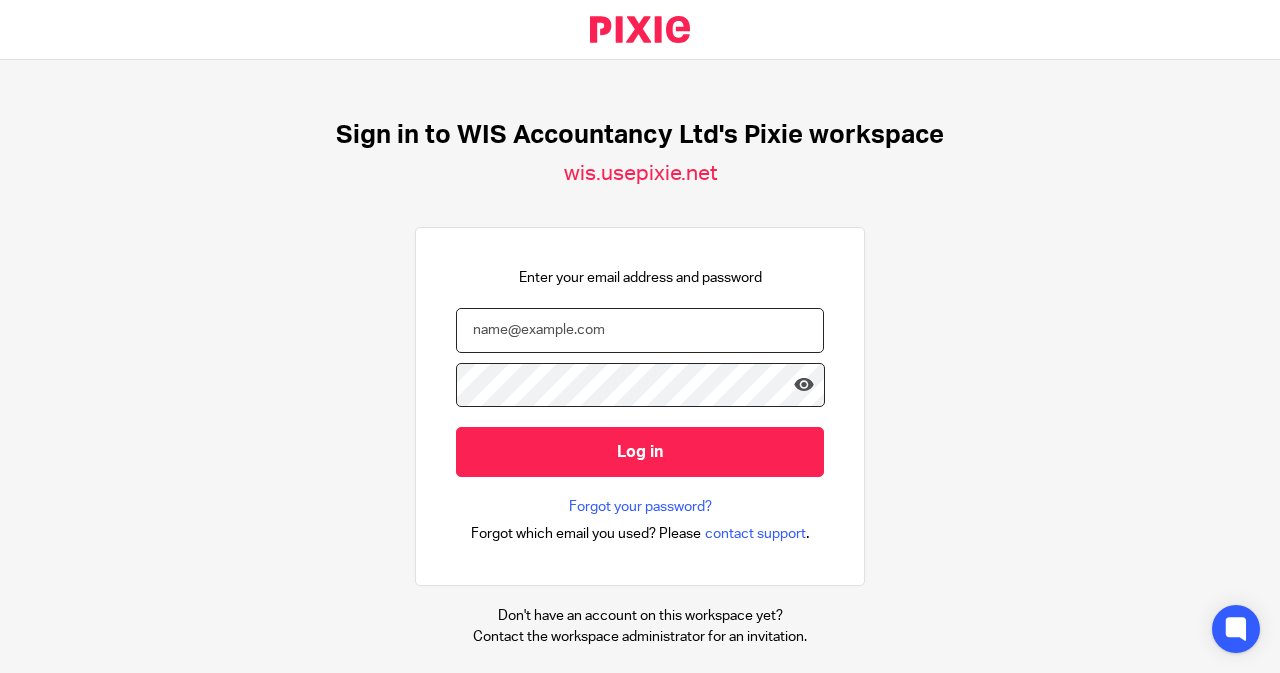 click at bounding box center [640, 330] 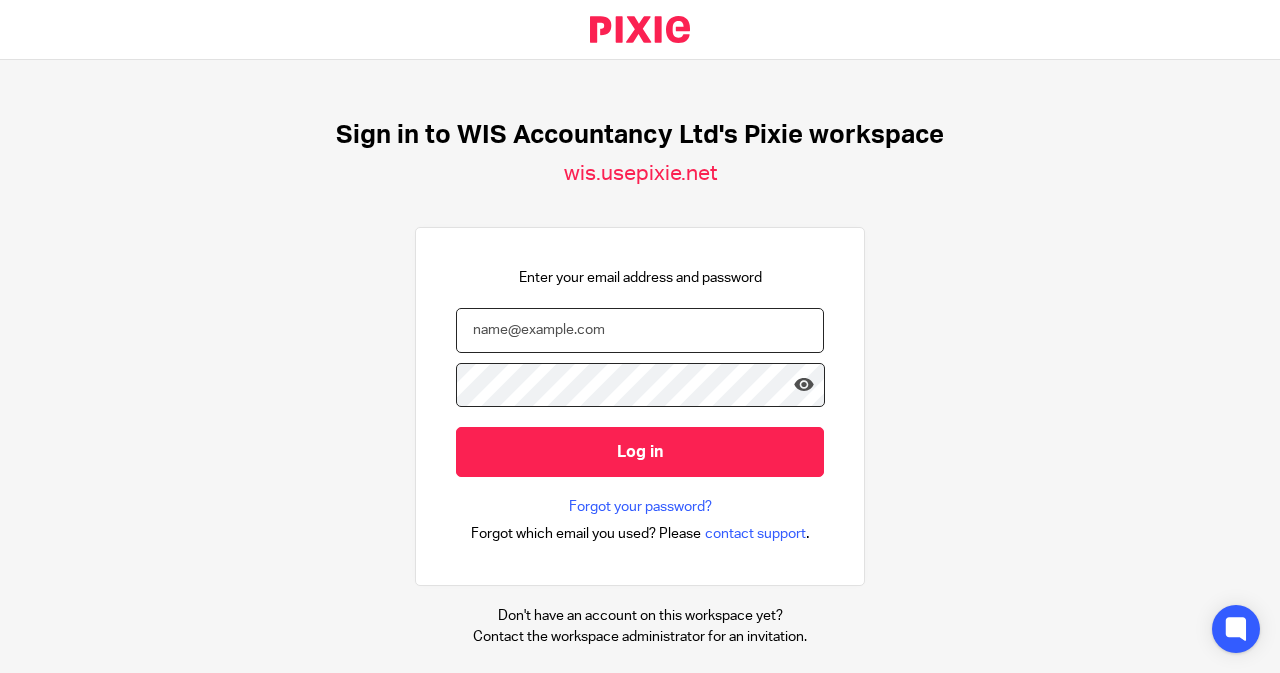 type on "[EMAIL]" 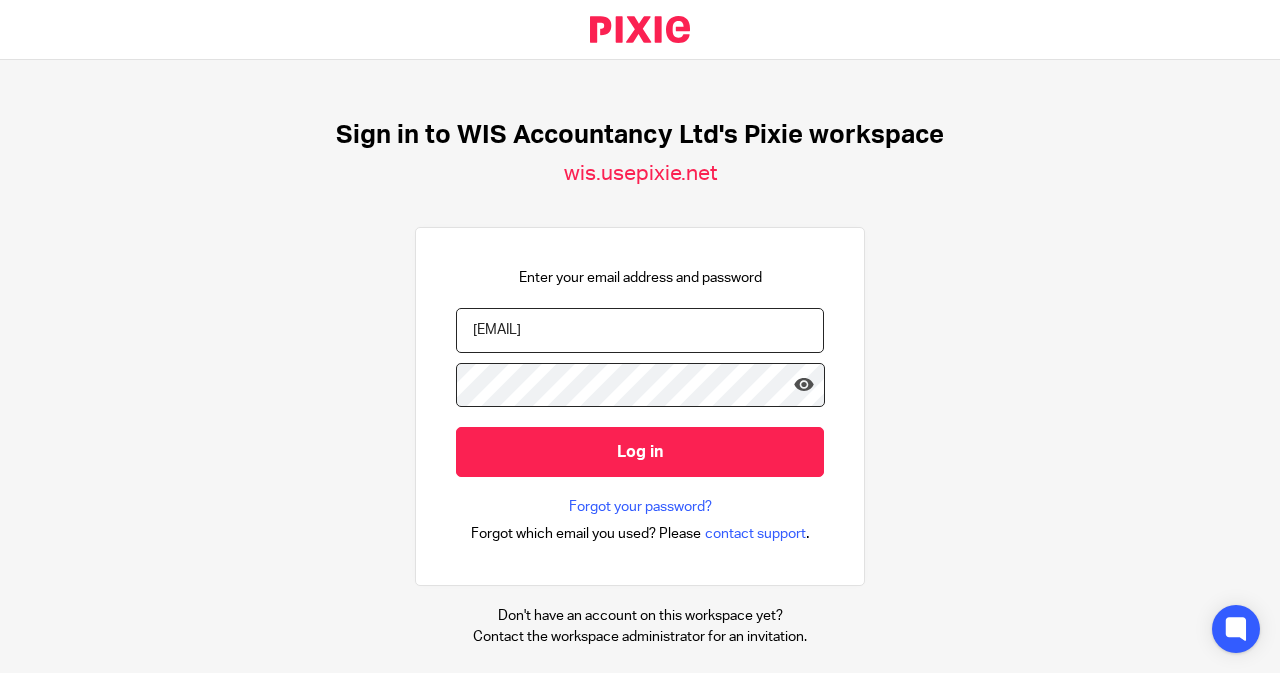 click on "Log in" at bounding box center [640, 451] 